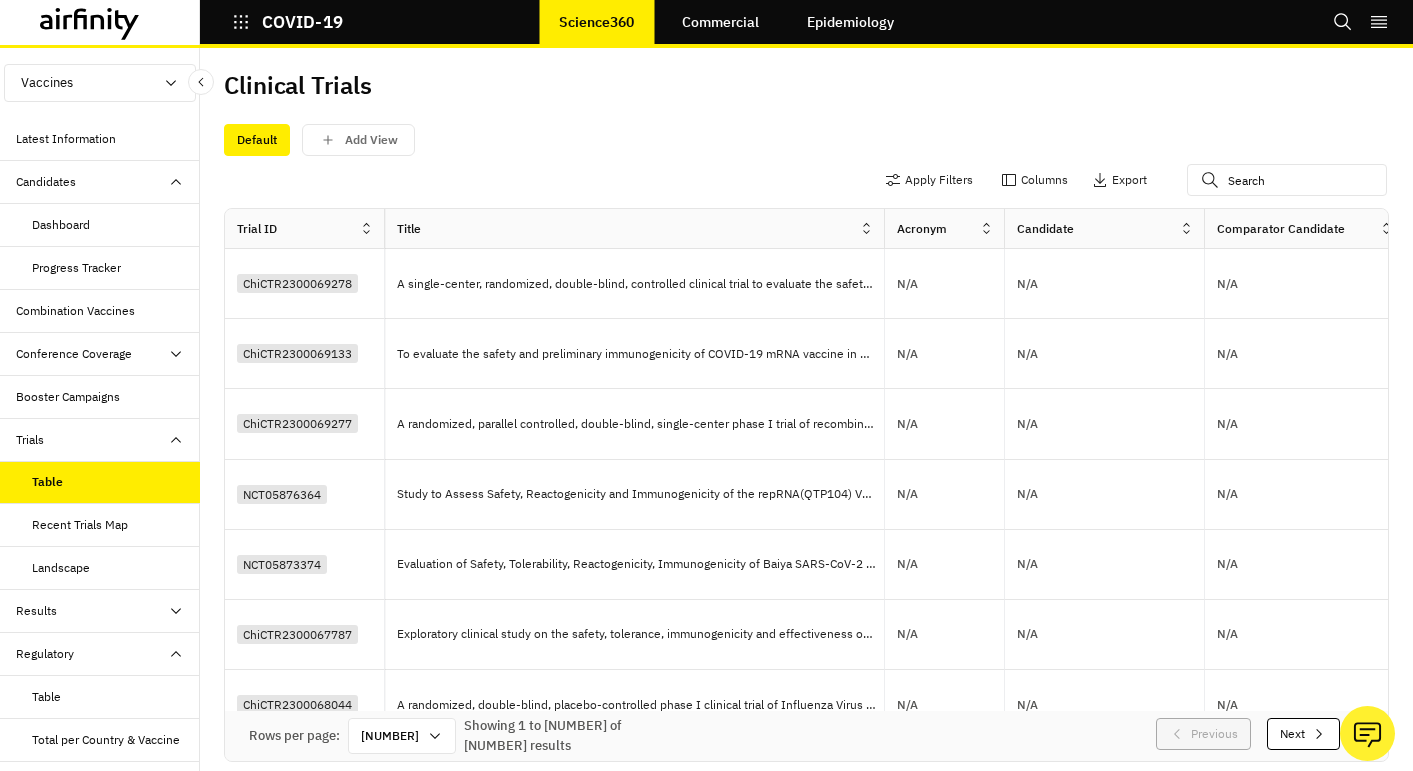 scroll, scrollTop: 0, scrollLeft: 0, axis: both 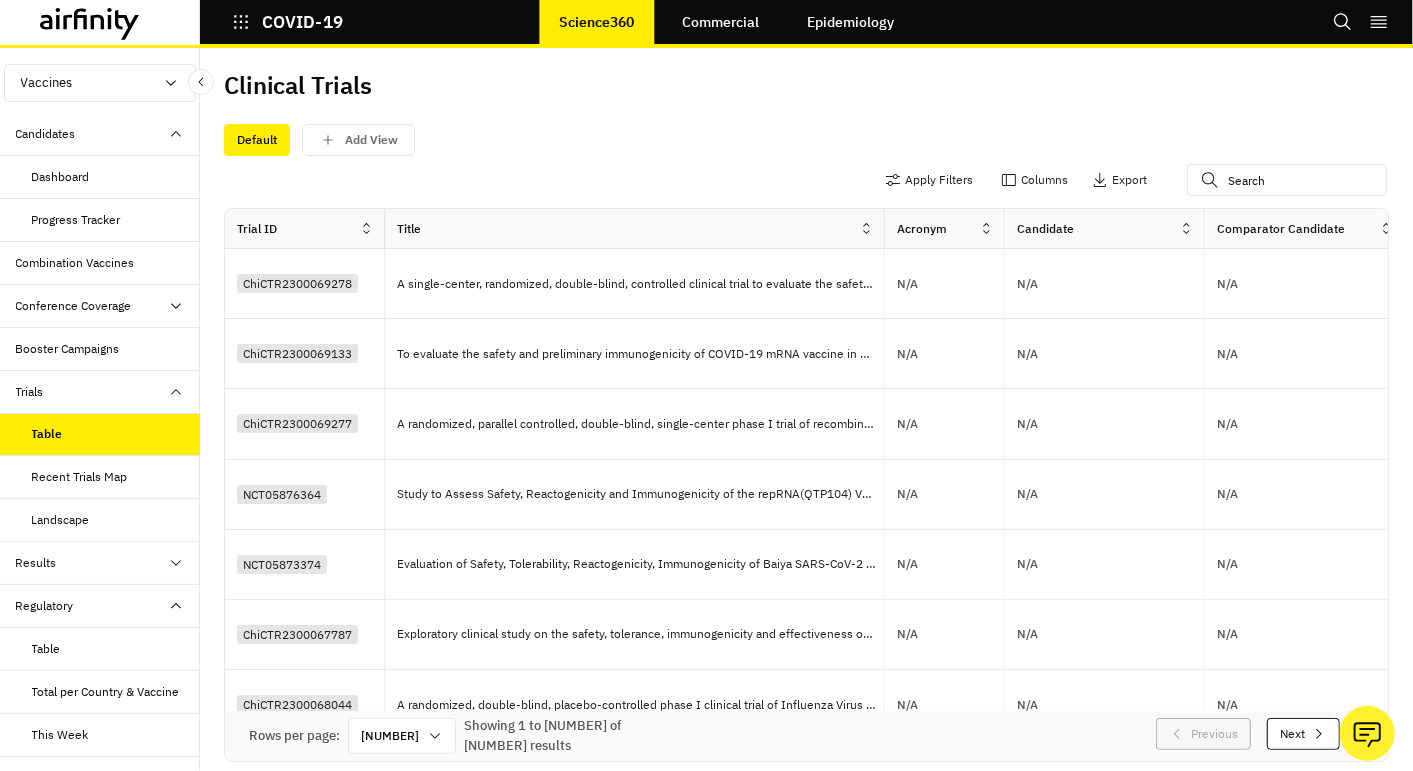 click on "Vaccines" at bounding box center [100, 83] 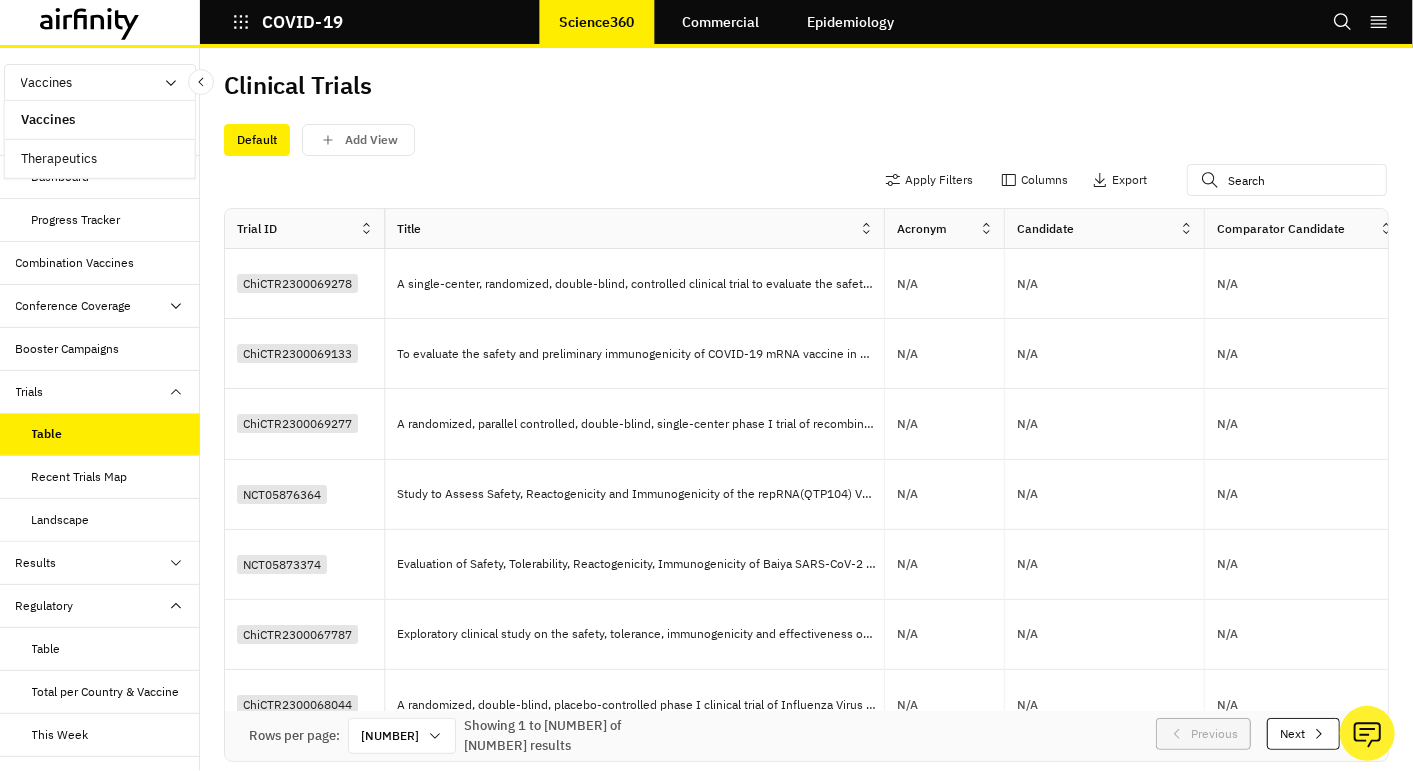 click on "Therapeutics" at bounding box center (59, 159) 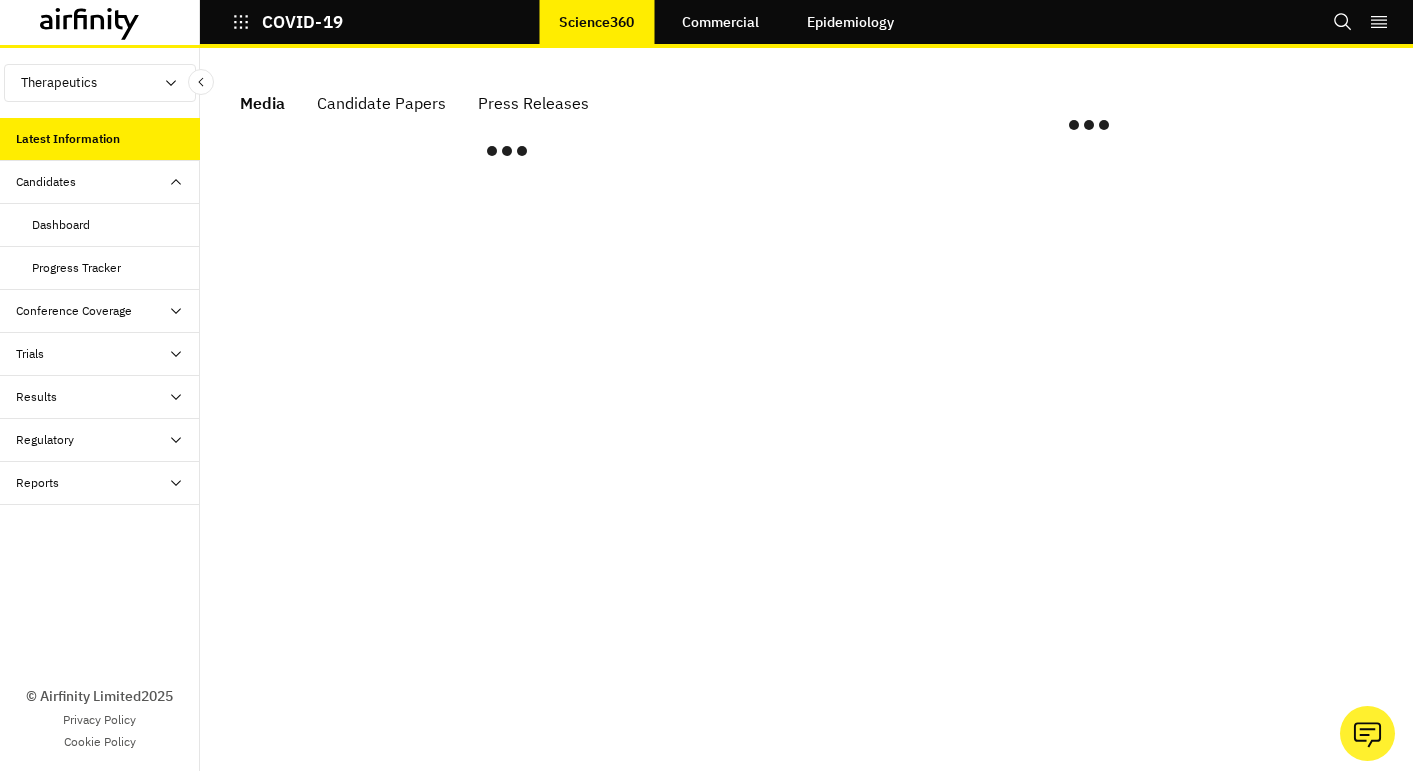 scroll, scrollTop: 0, scrollLeft: 0, axis: both 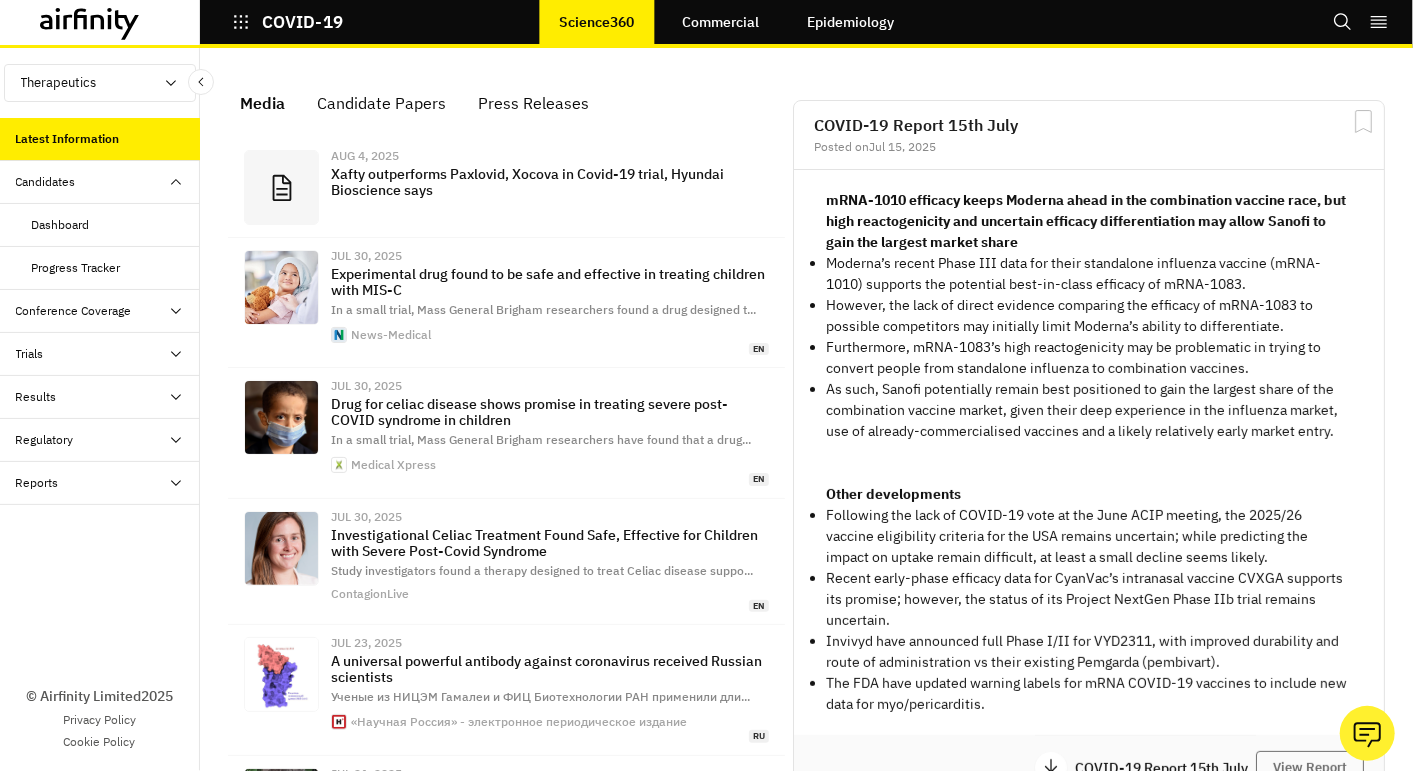 click on "Results" at bounding box center [108, 397] 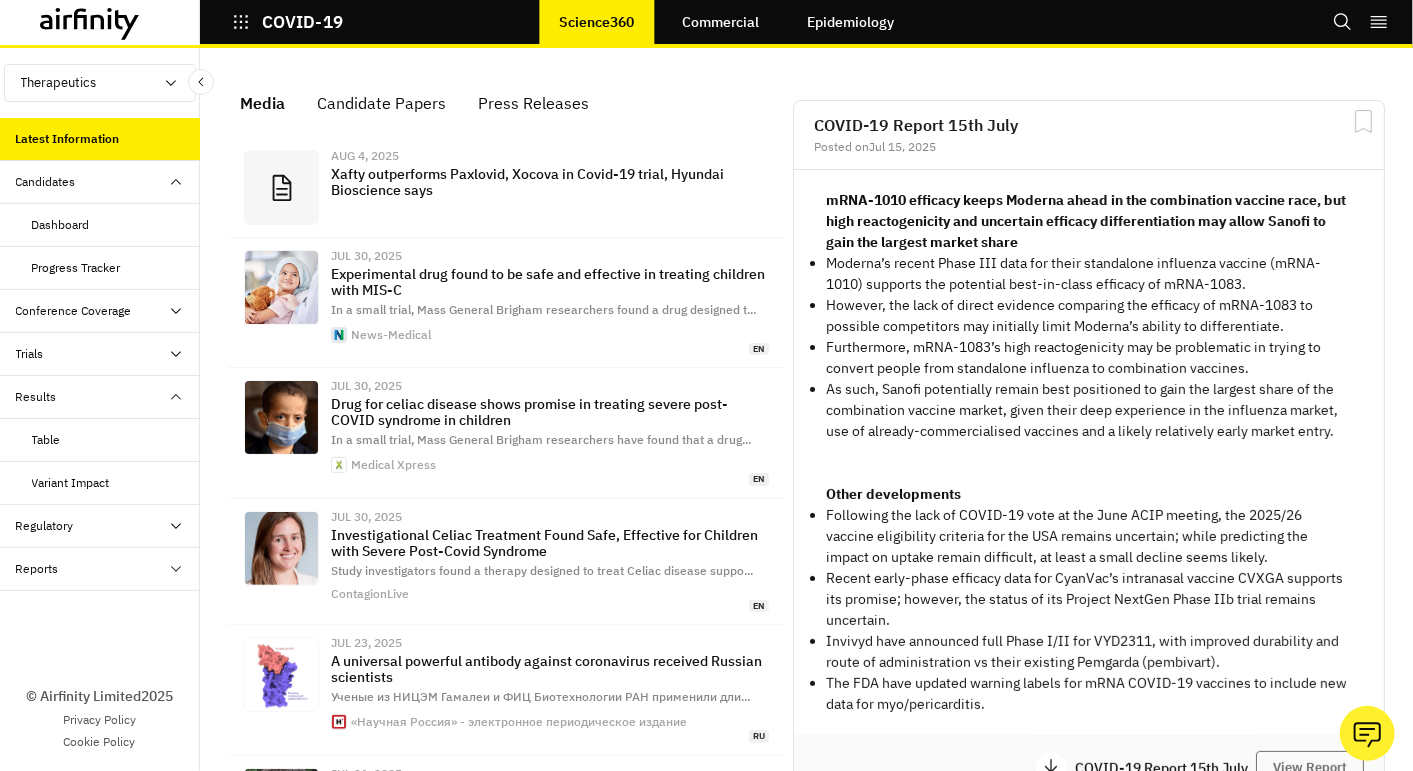 click on "Trials" at bounding box center [108, 354] 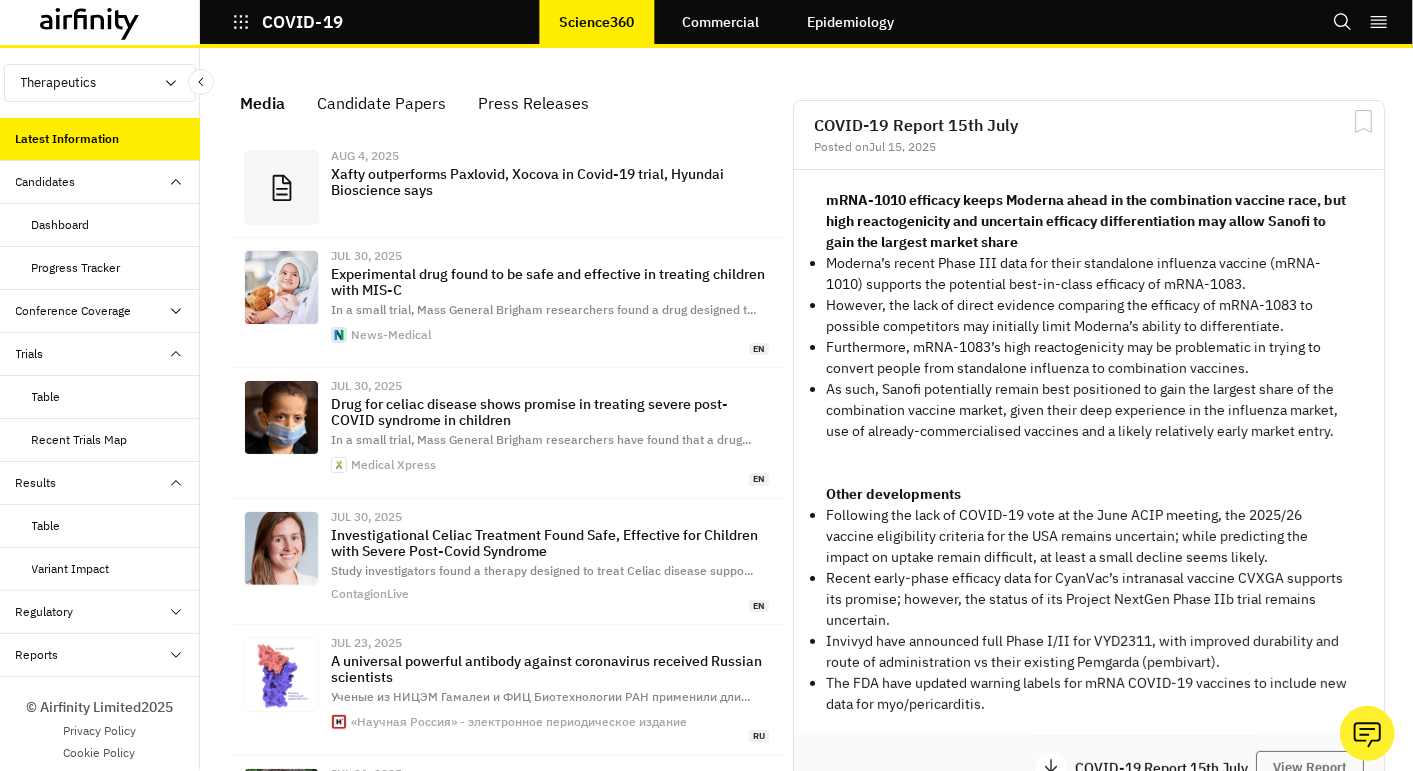 click on "Table" at bounding box center (46, 397) 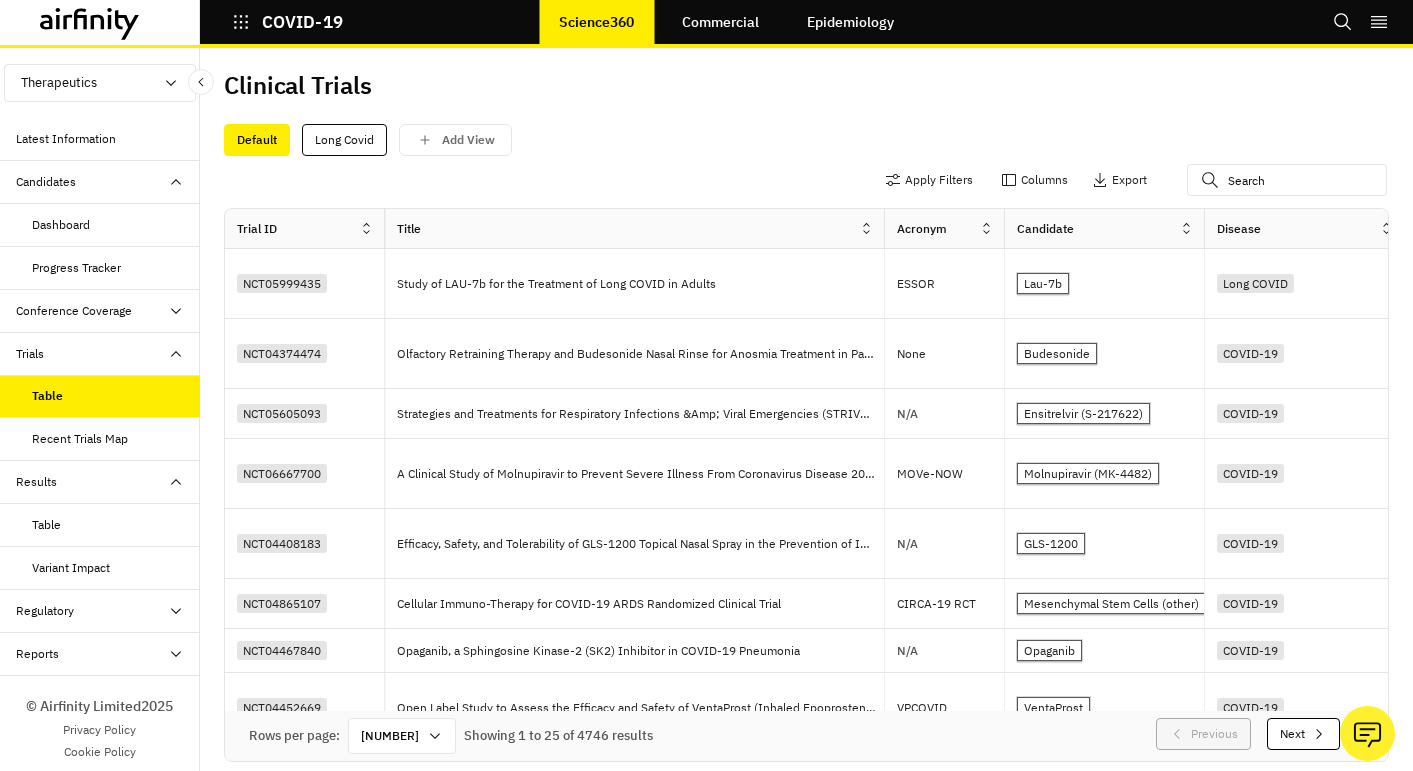 scroll, scrollTop: 0, scrollLeft: 0, axis: both 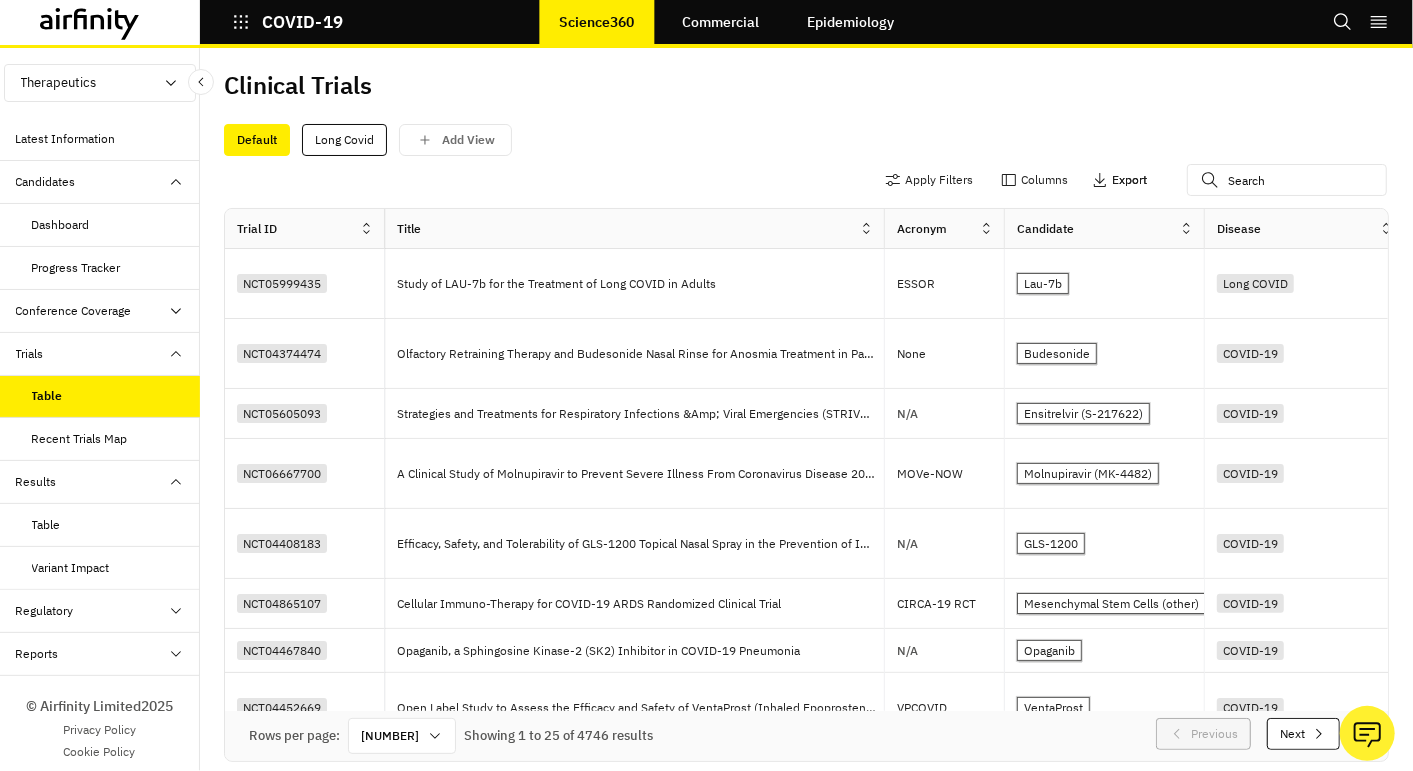 click on "Export" at bounding box center (1129, 180) 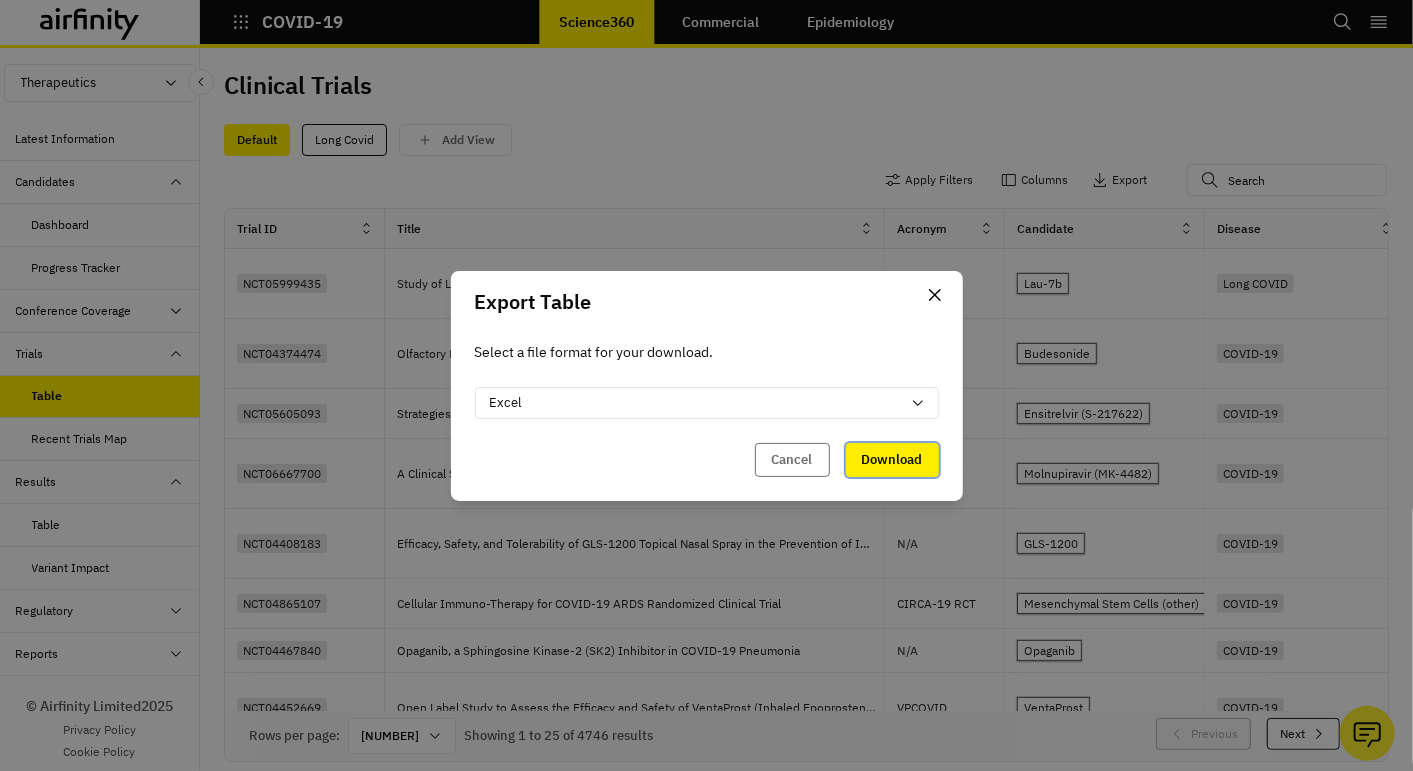 click on "Download" at bounding box center [892, 460] 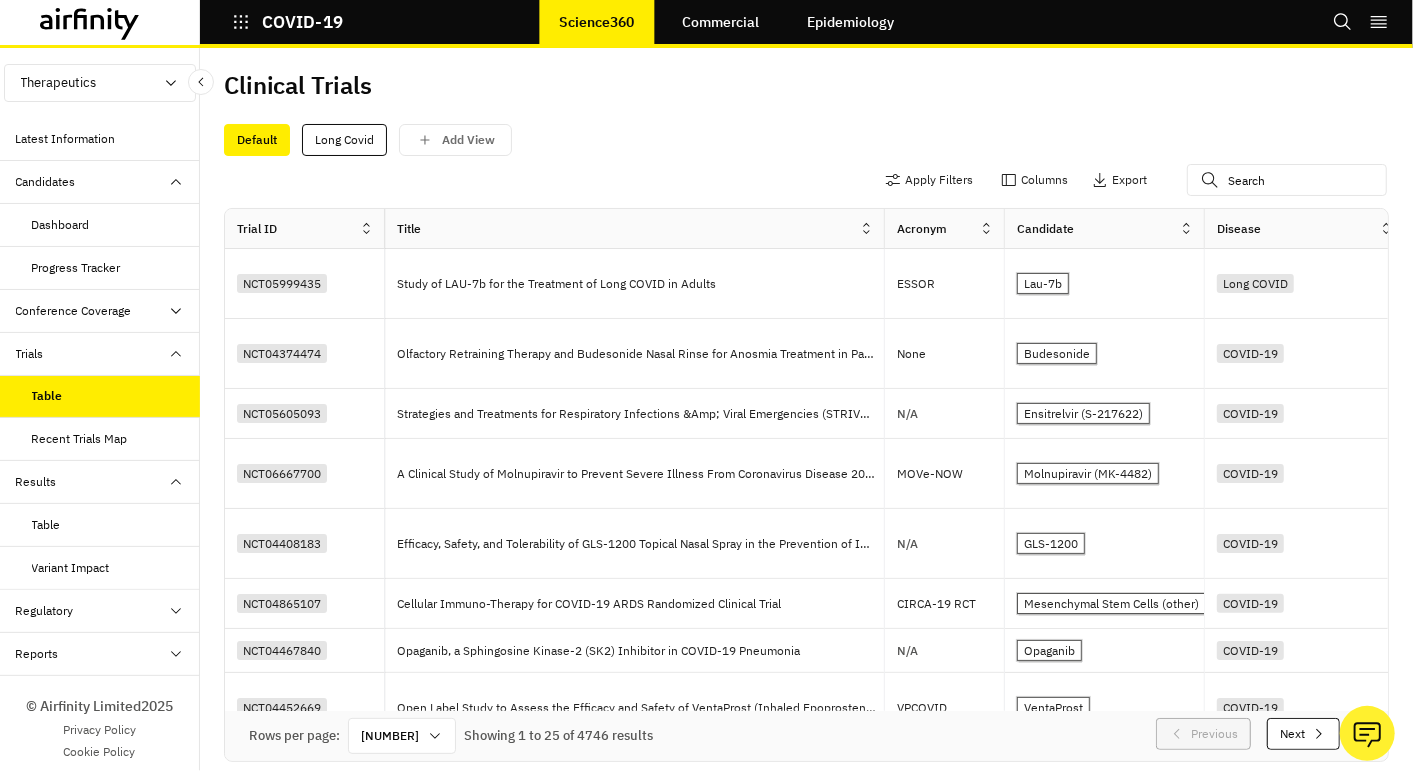 click on "Table" at bounding box center (100, 525) 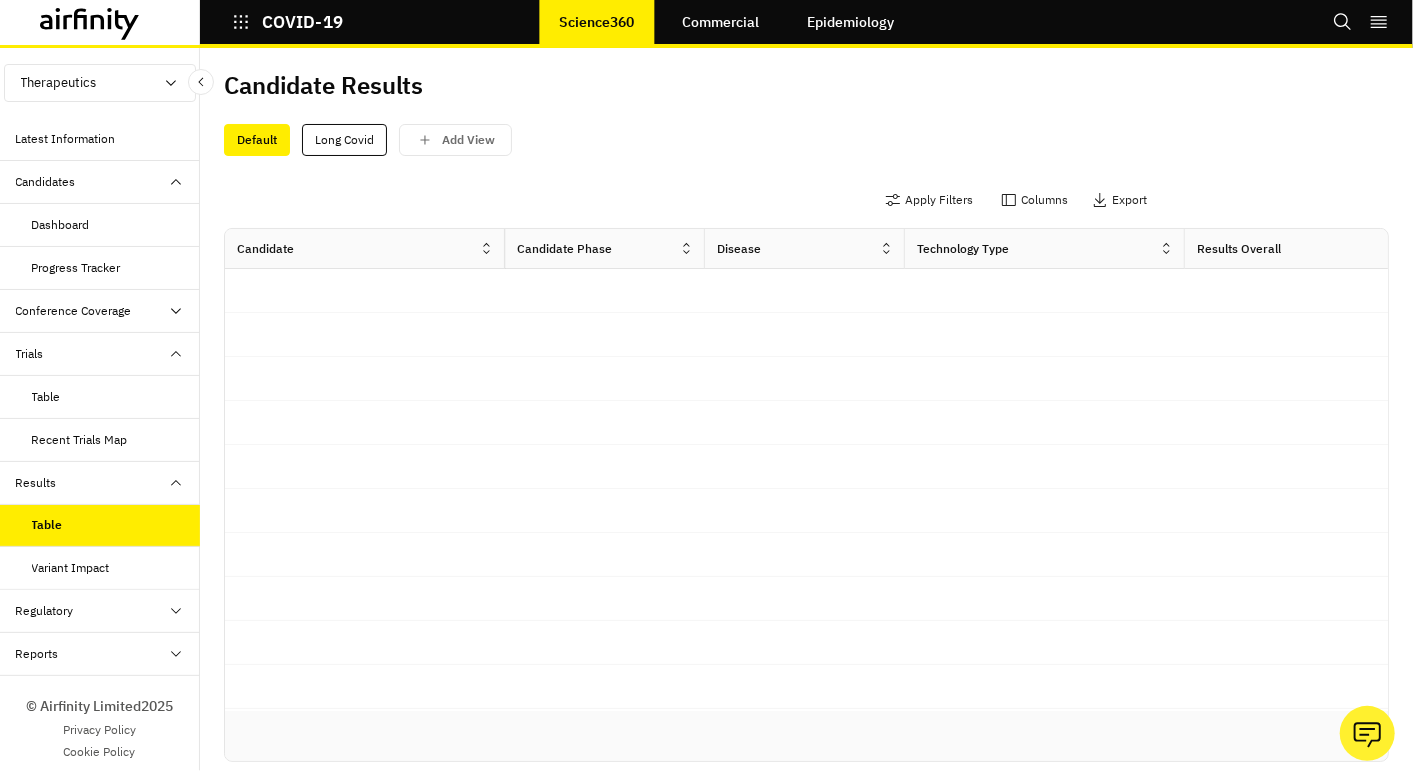 click on "Regulatory" at bounding box center [108, 611] 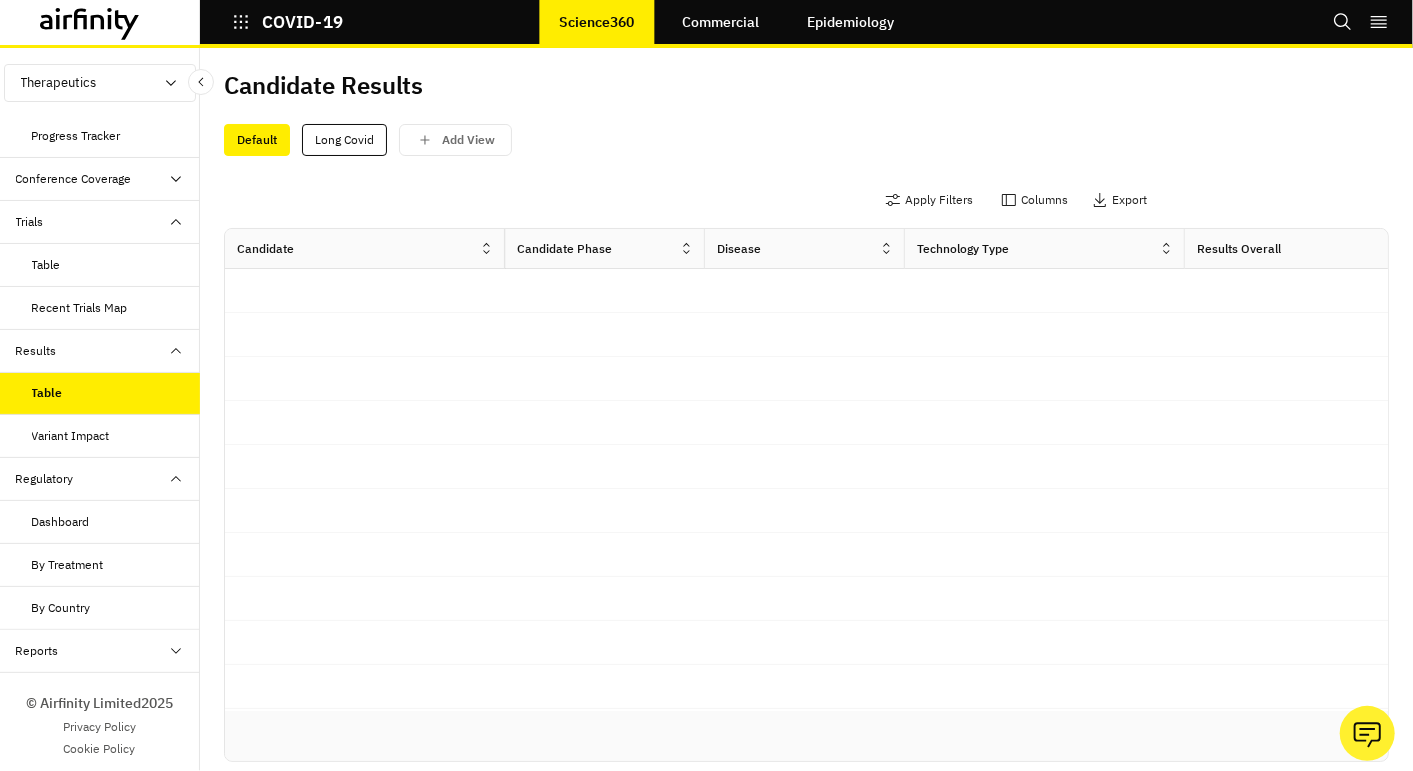 scroll, scrollTop: 133, scrollLeft: 0, axis: vertical 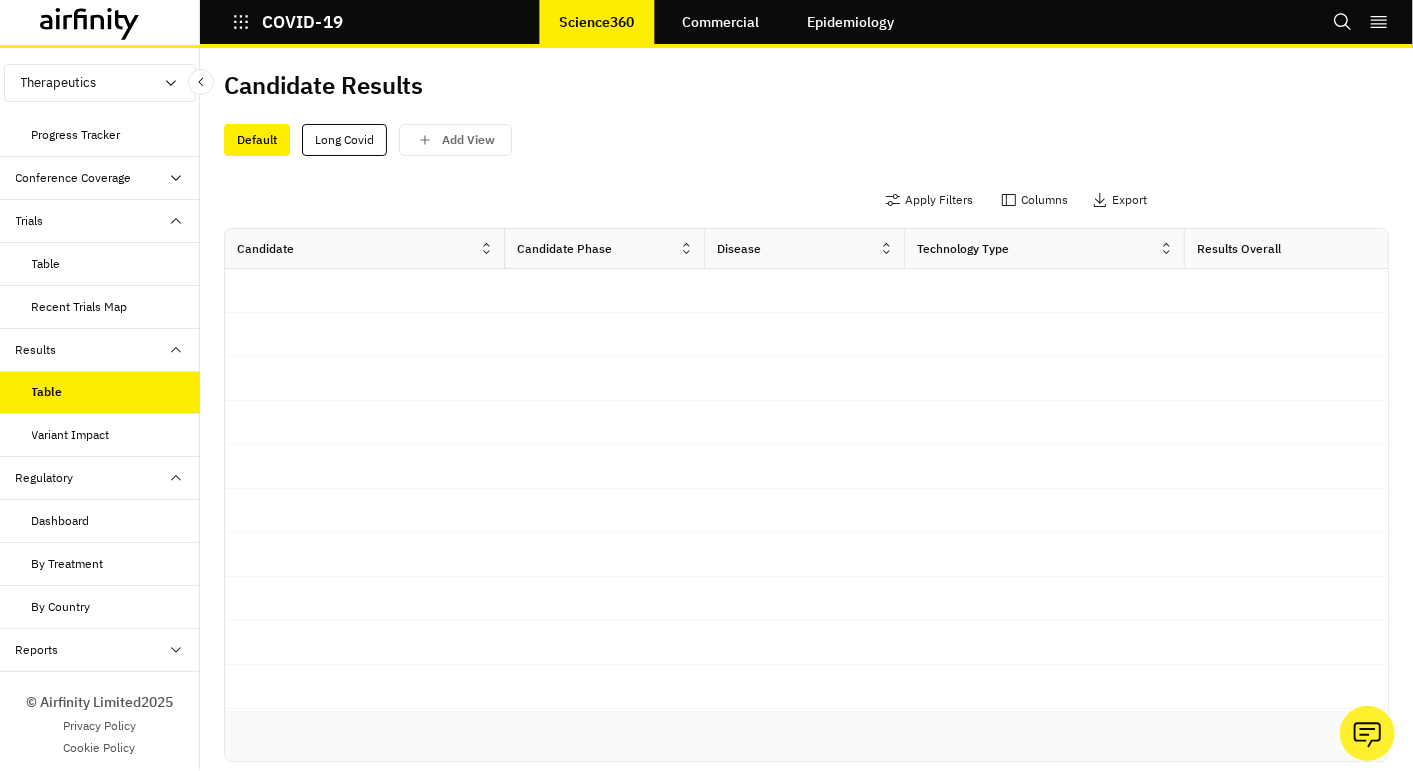 click on "Dashboard" at bounding box center [61, 521] 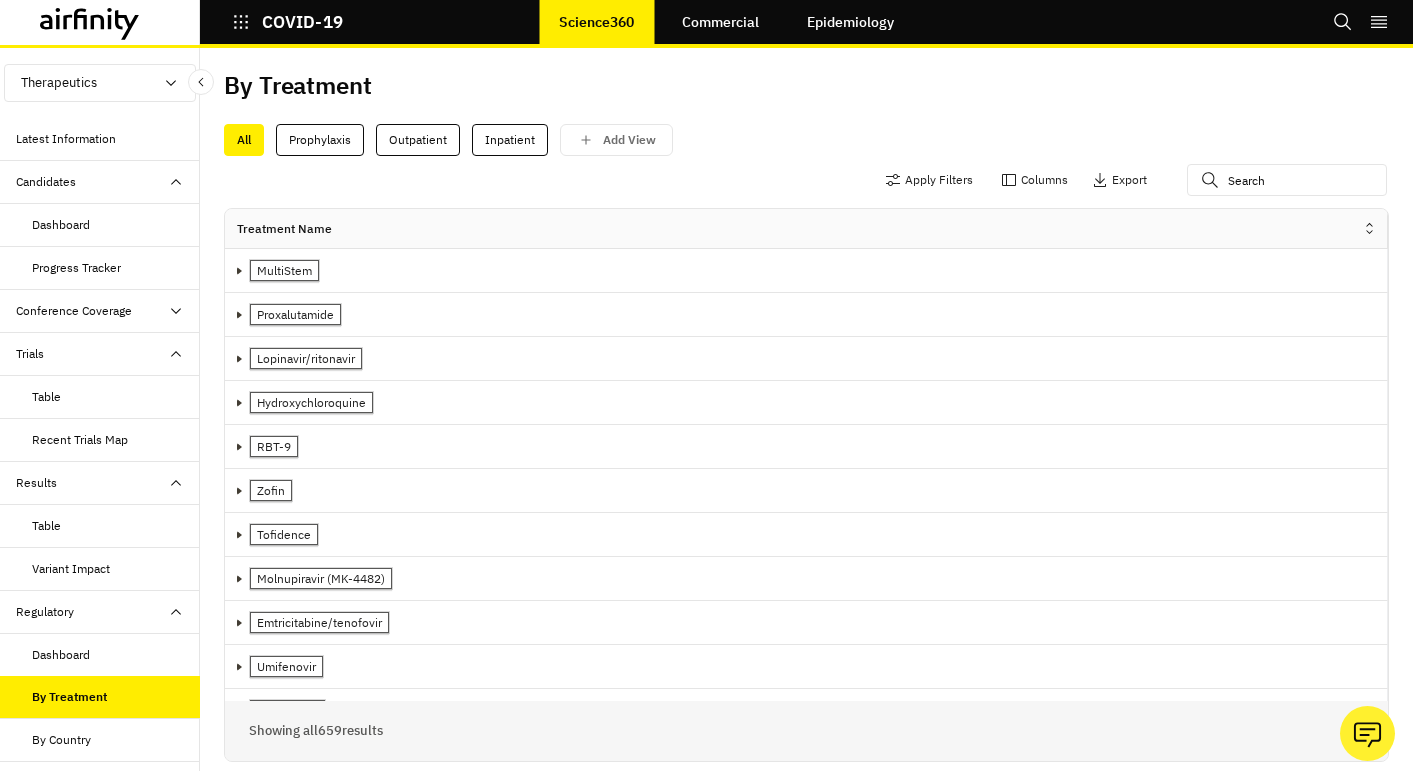 scroll, scrollTop: 0, scrollLeft: 0, axis: both 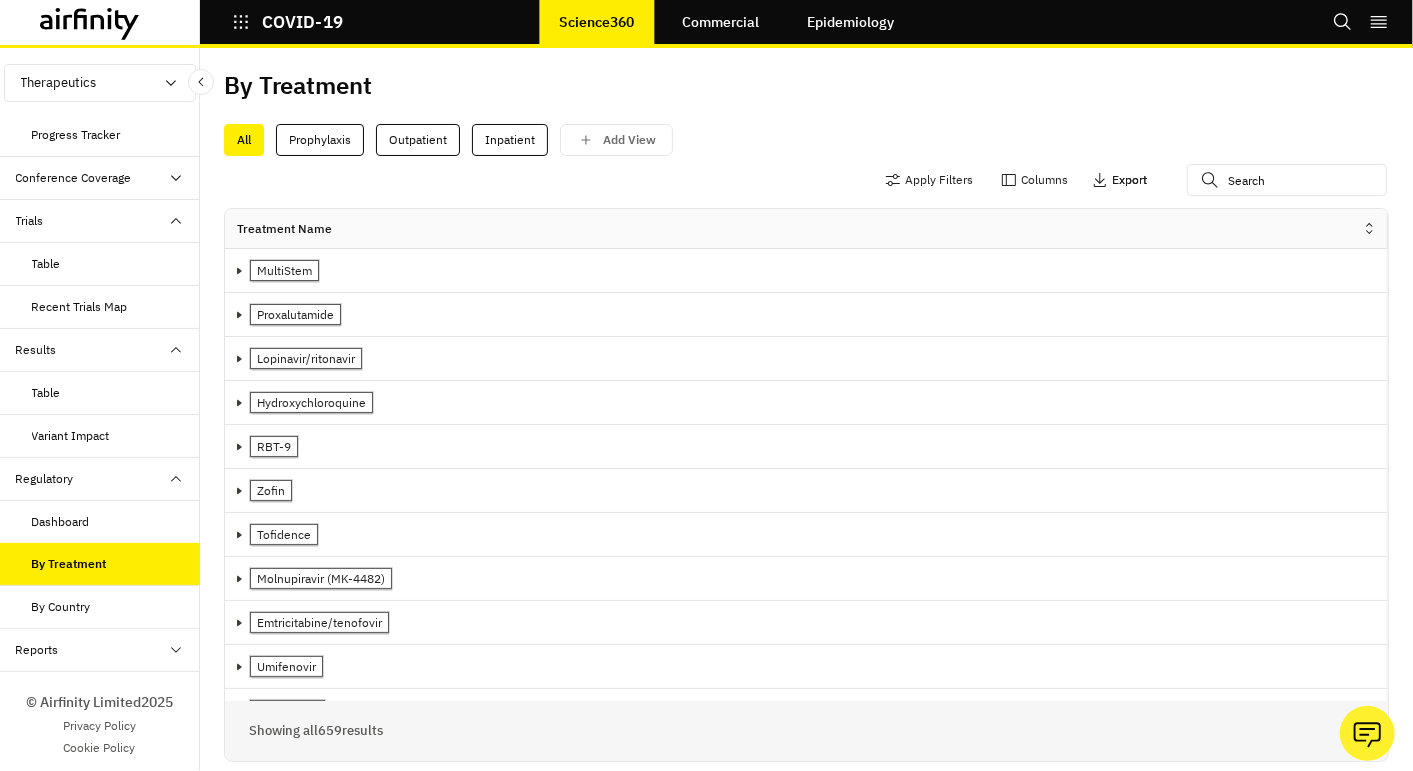 click on "Export" at bounding box center [1129, 180] 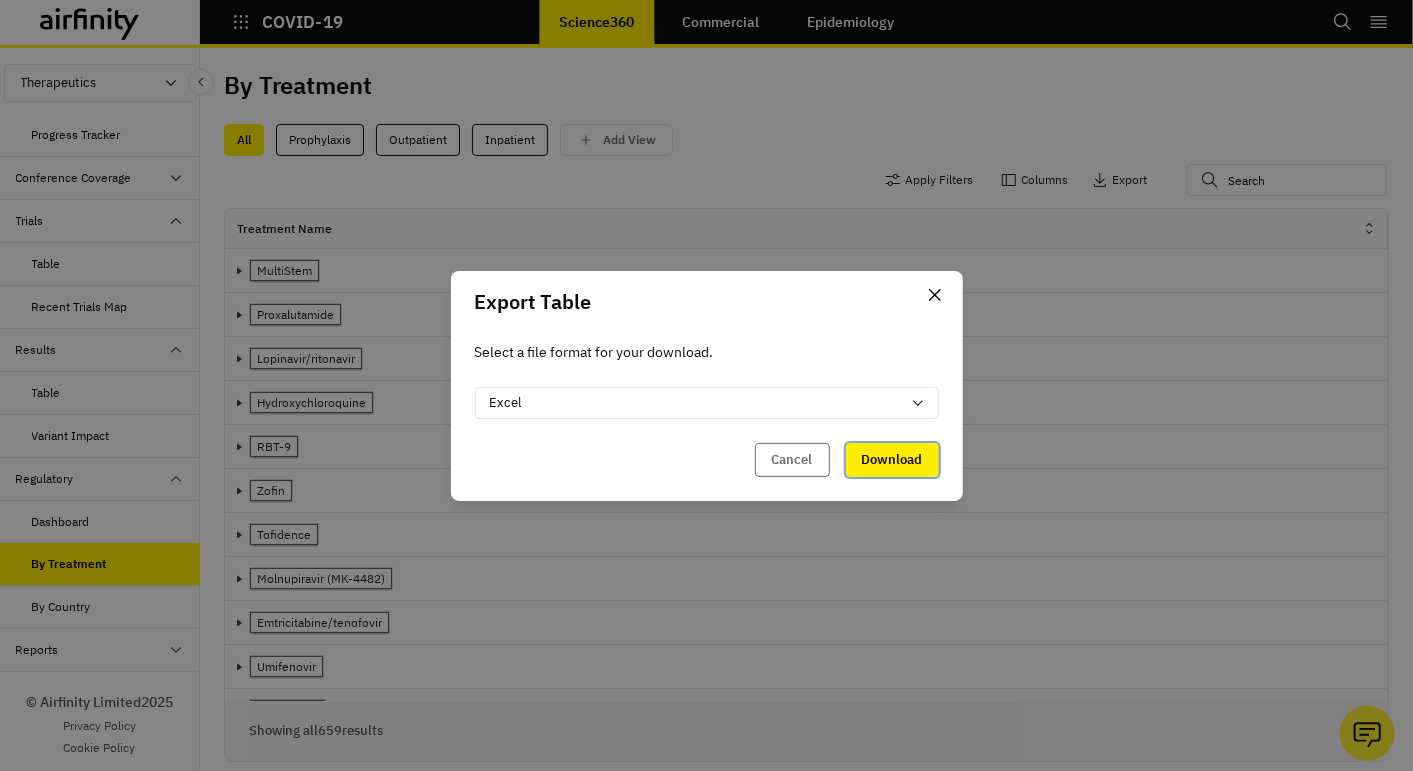 click on "Download" at bounding box center (892, 460) 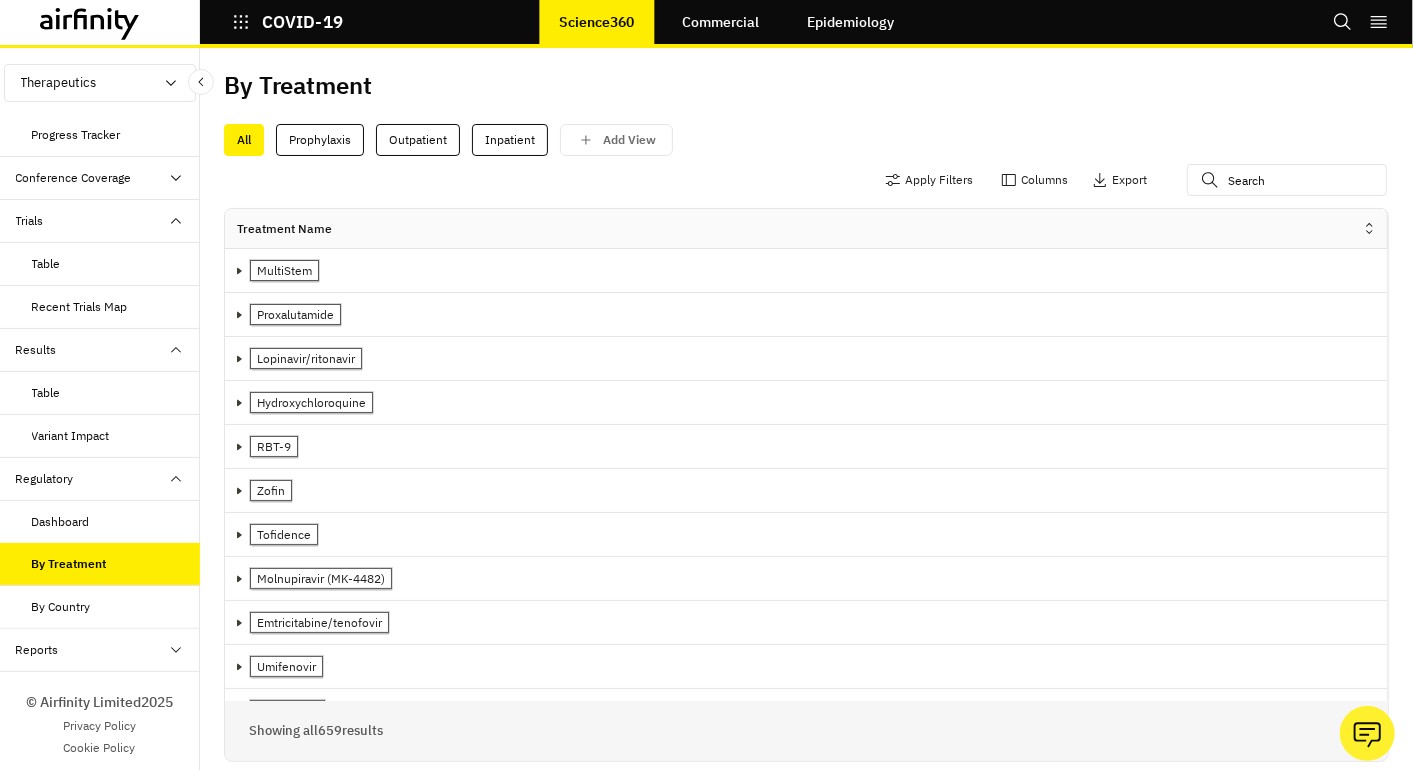 click on "By Country" at bounding box center [116, 607] 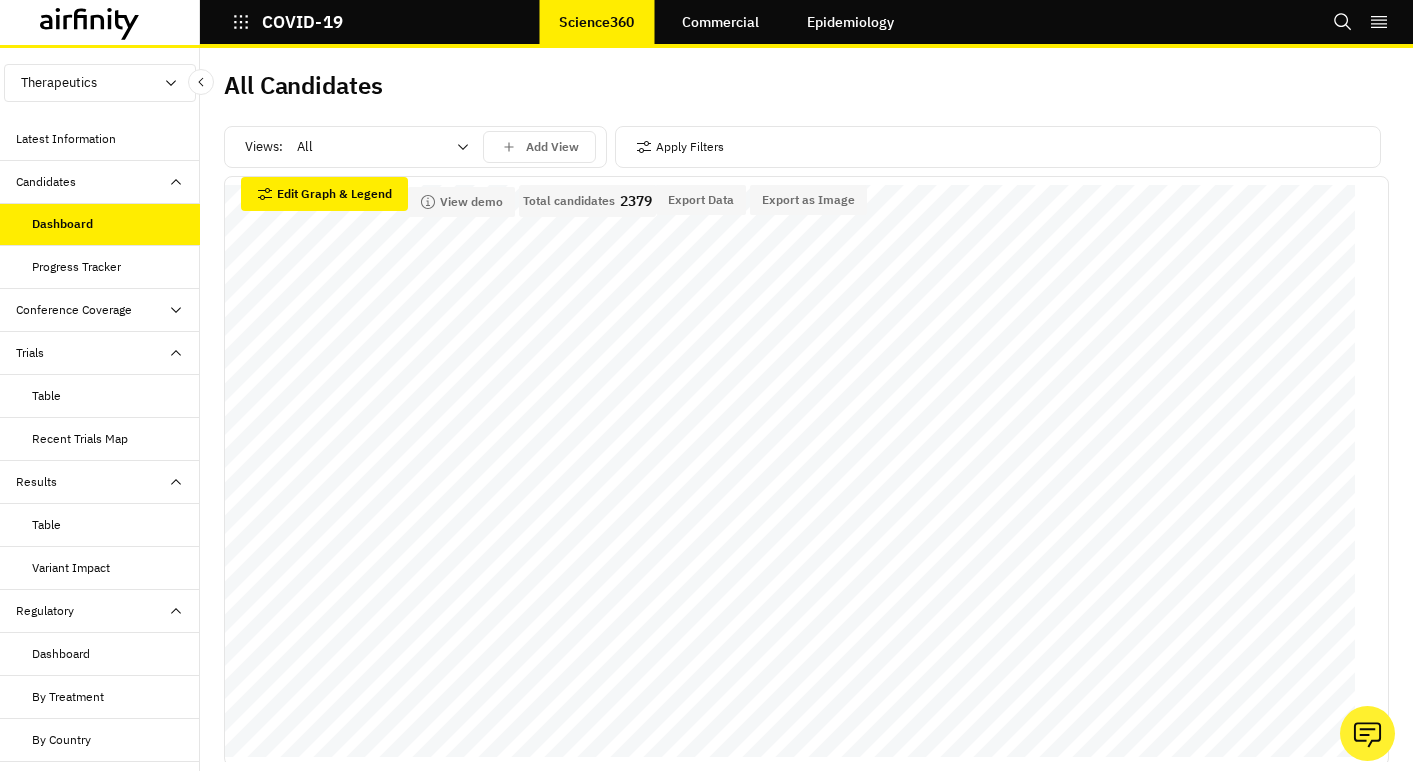 scroll, scrollTop: 0, scrollLeft: 0, axis: both 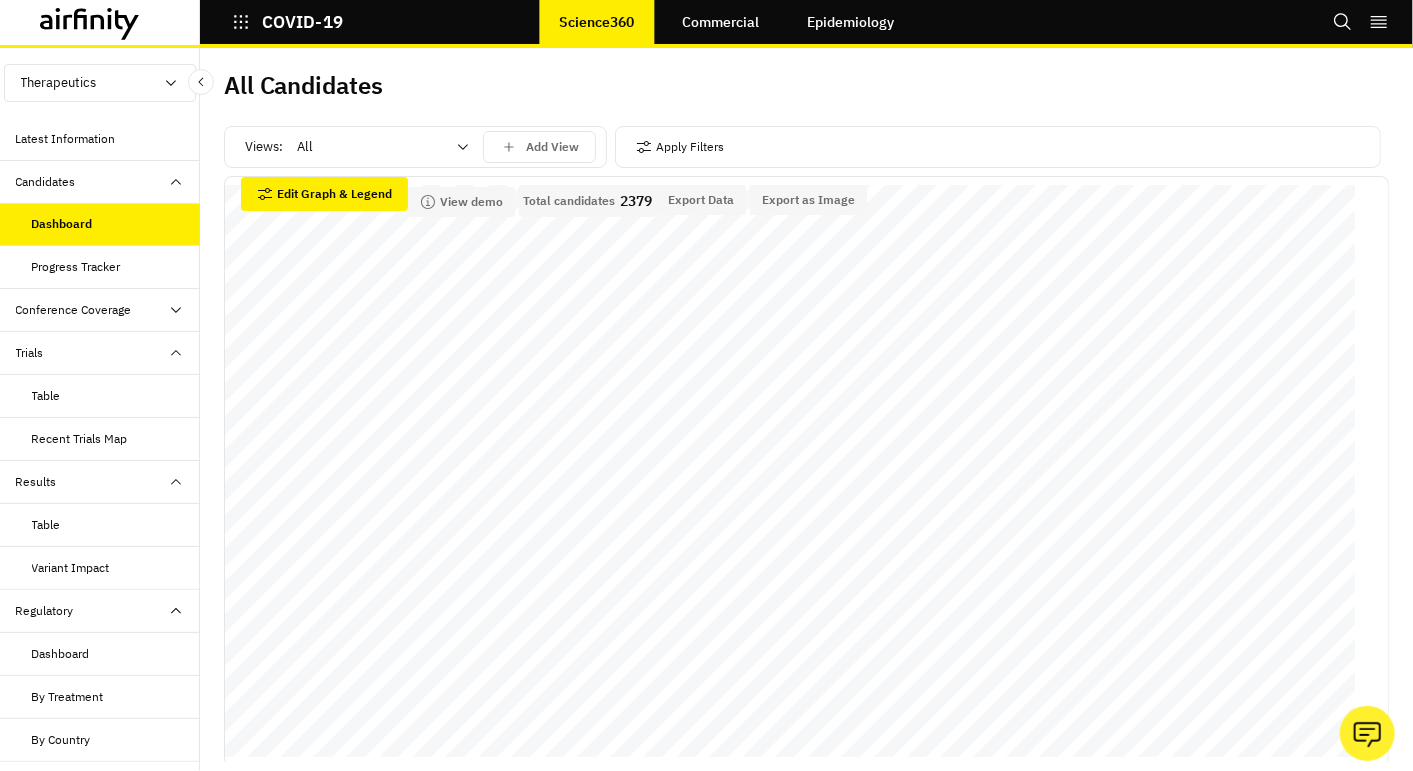 click on "Therapeutics" at bounding box center [100, 83] 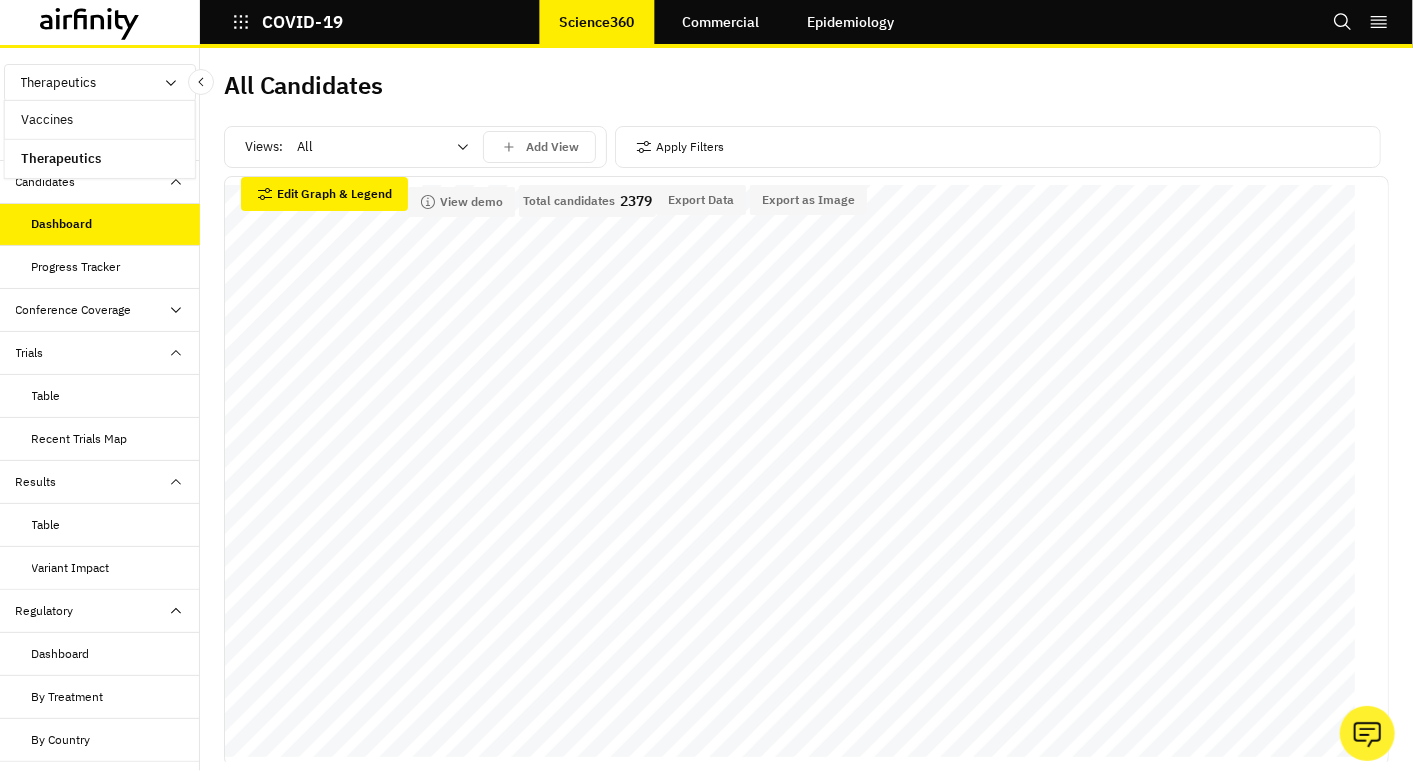 click on "Vaccines" at bounding box center (47, 120) 